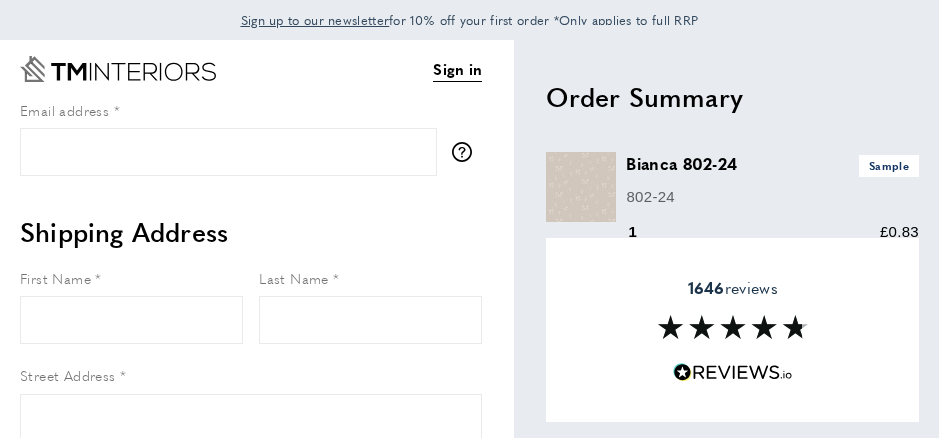 select on "**" 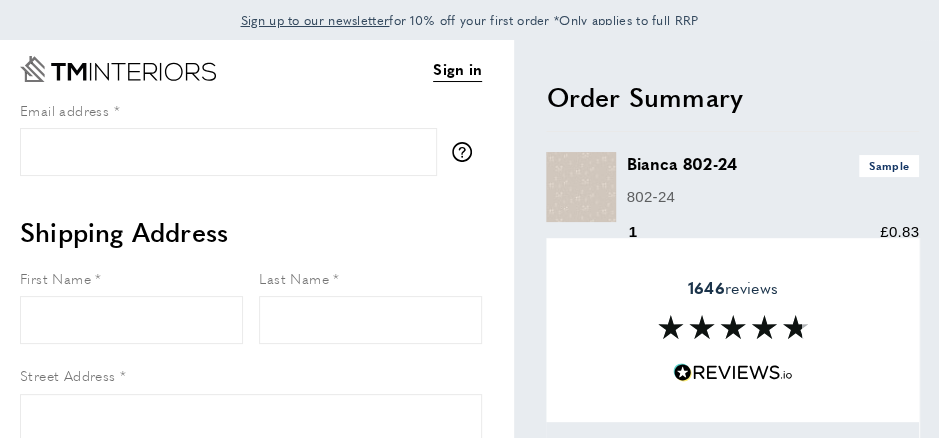 scroll, scrollTop: 0, scrollLeft: 0, axis: both 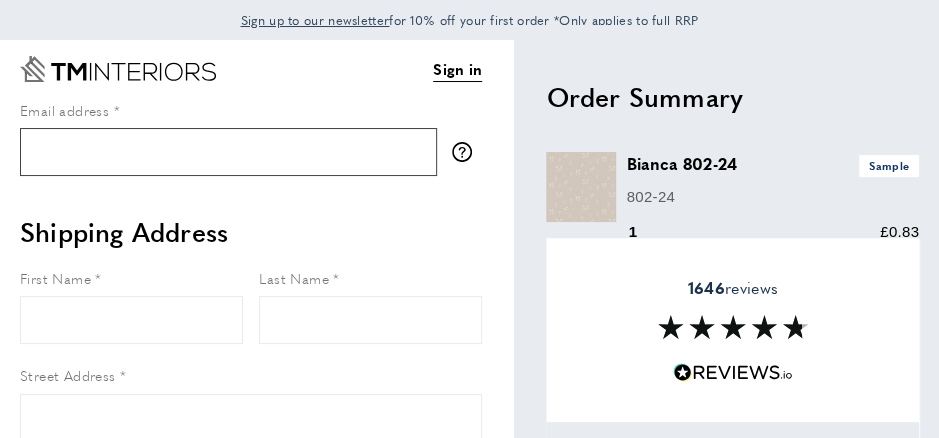 click on "Email address" at bounding box center [228, 152] 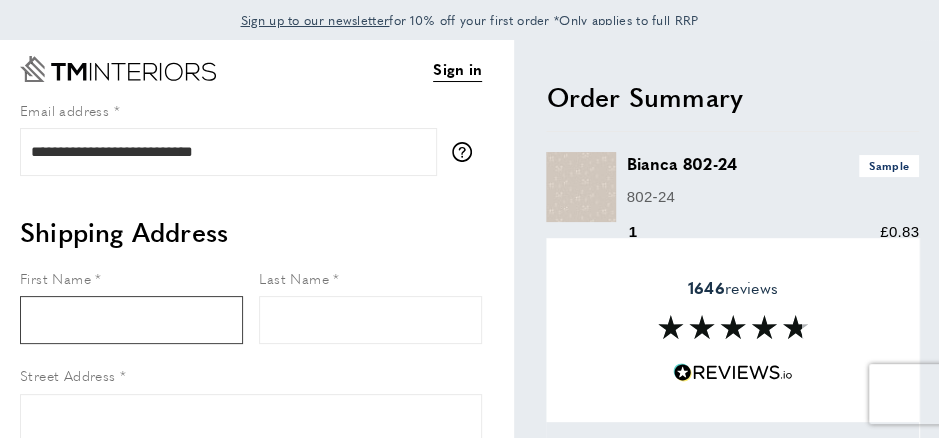 click on "First Name" at bounding box center [131, 320] 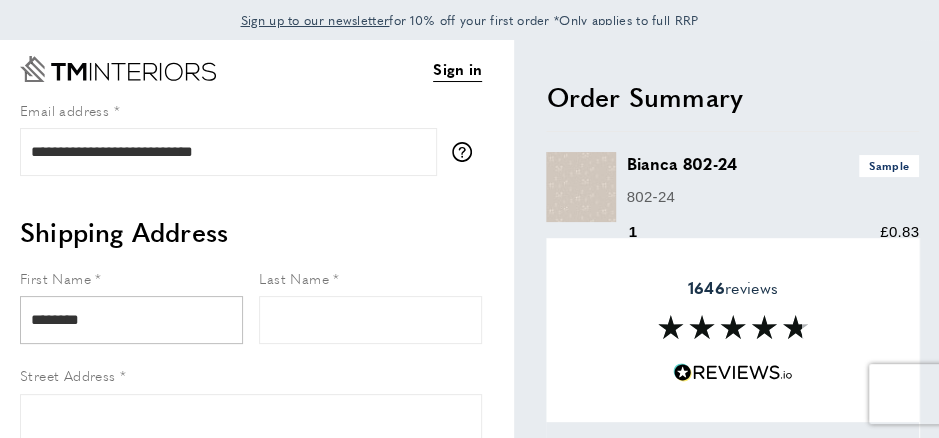 type on "*******" 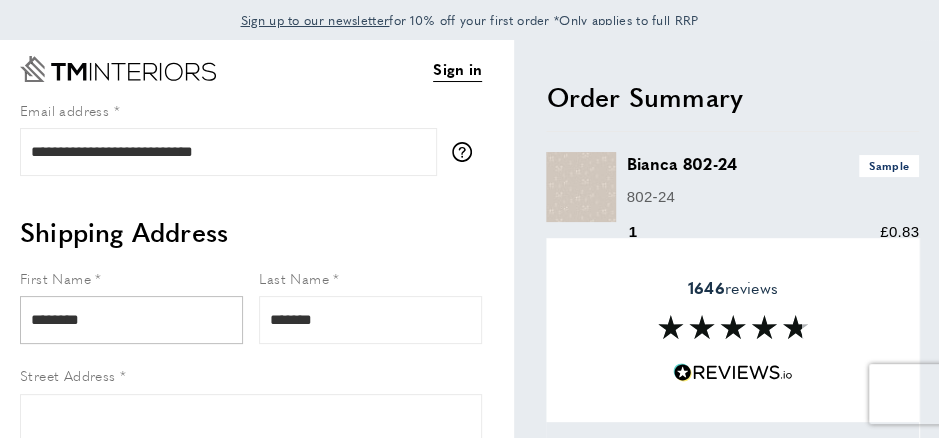 type on "**********" 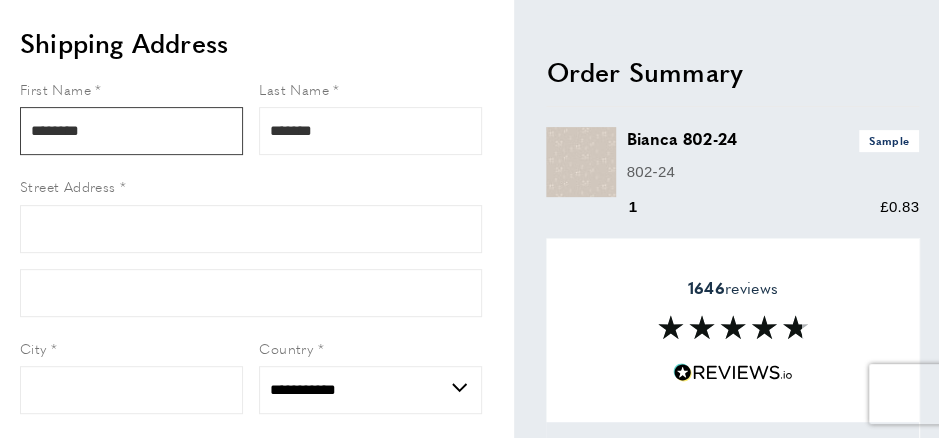 scroll, scrollTop: 200, scrollLeft: 0, axis: vertical 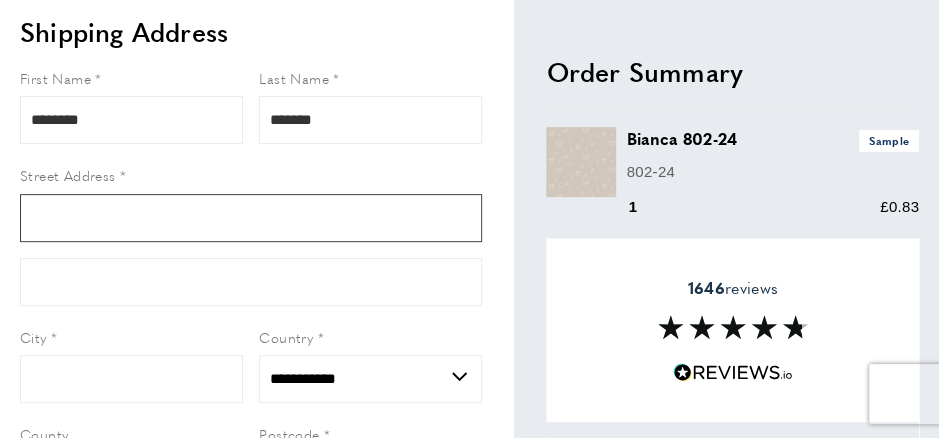 click on "Street Address" at bounding box center (251, 218) 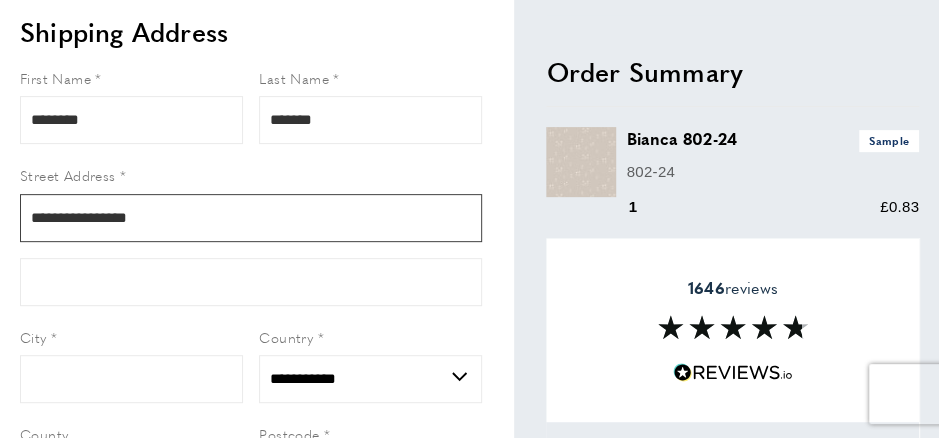 type on "********" 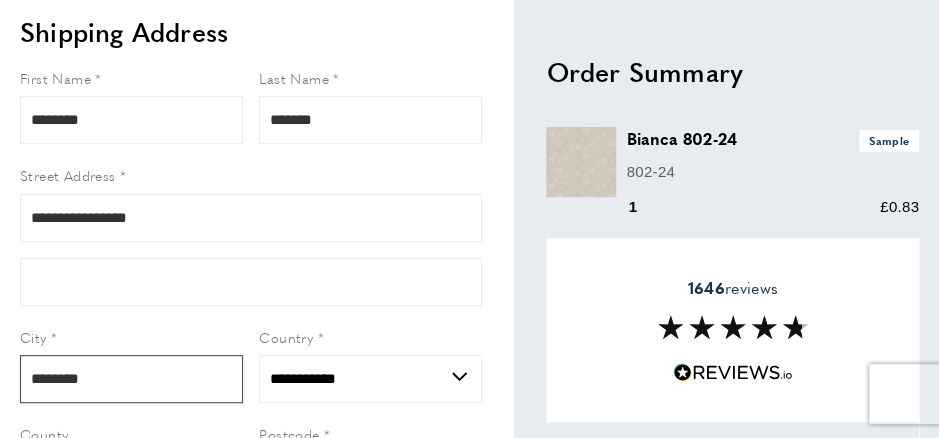 type on "**********" 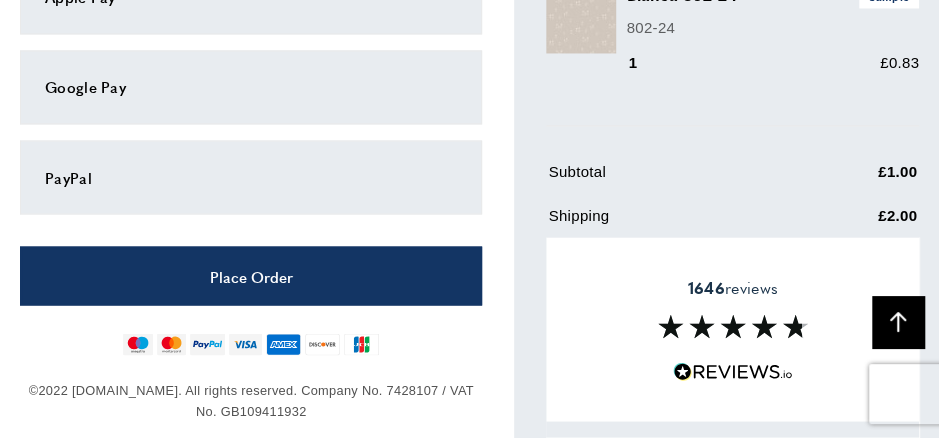scroll, scrollTop: 1256, scrollLeft: 0, axis: vertical 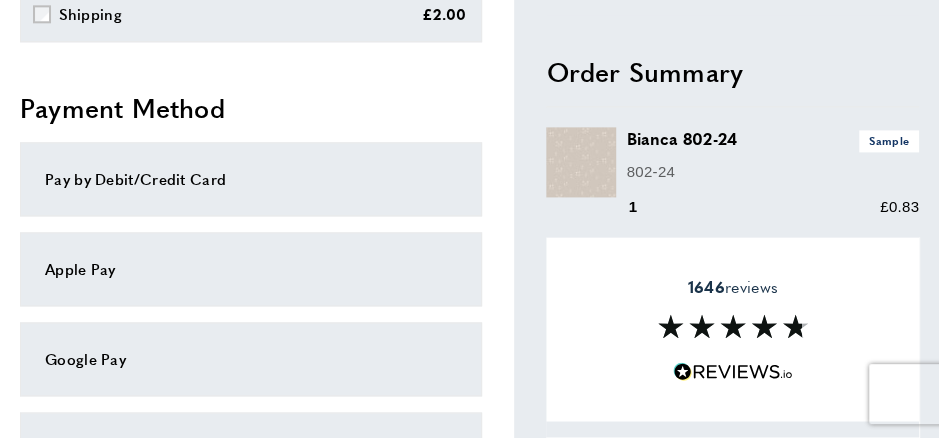 click on "Pay by Debit/Credit Card" at bounding box center (251, 179) 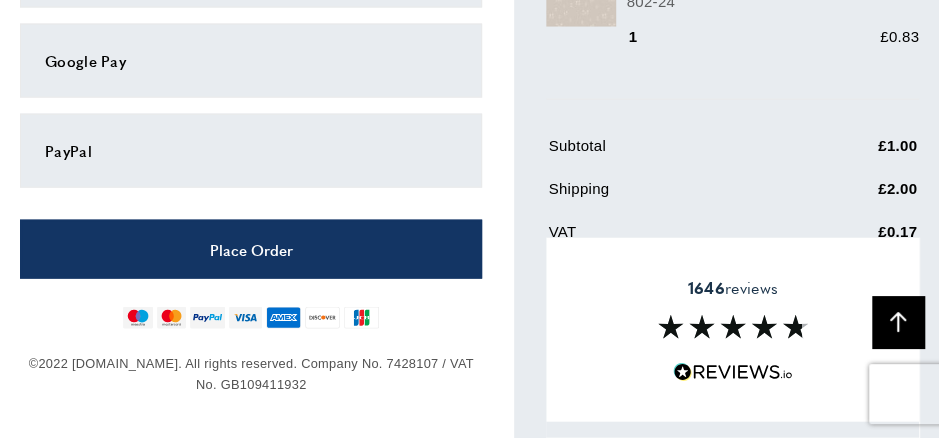 scroll, scrollTop: 1512, scrollLeft: 0, axis: vertical 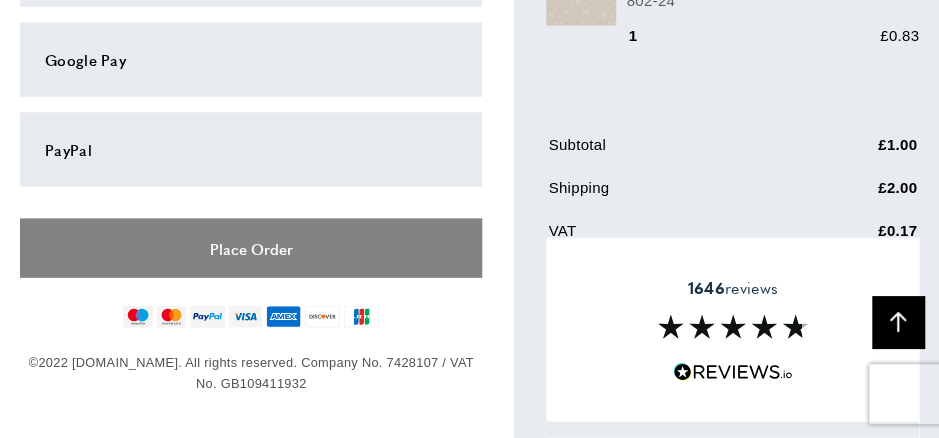 click on "Place Order" at bounding box center (251, 248) 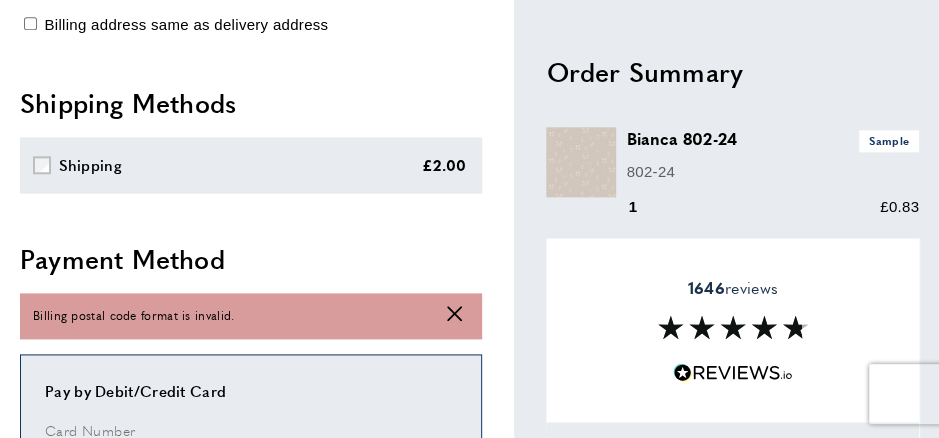 scroll, scrollTop: 706, scrollLeft: 0, axis: vertical 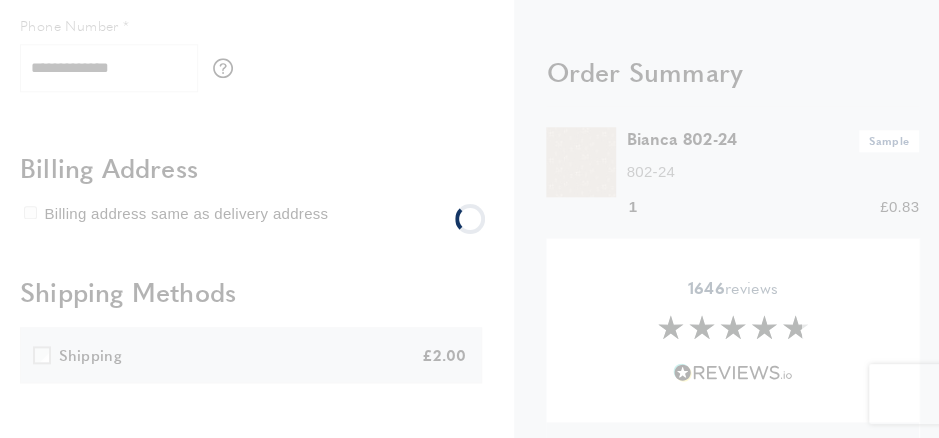 select on "**" 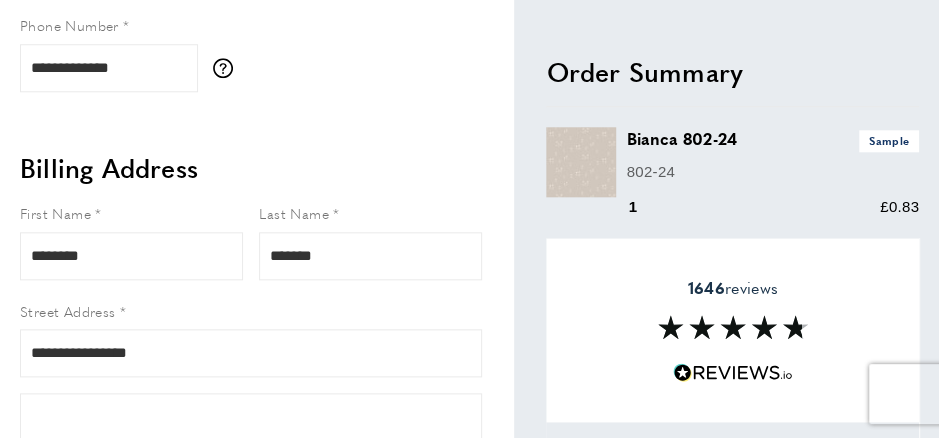 scroll, scrollTop: 806, scrollLeft: 0, axis: vertical 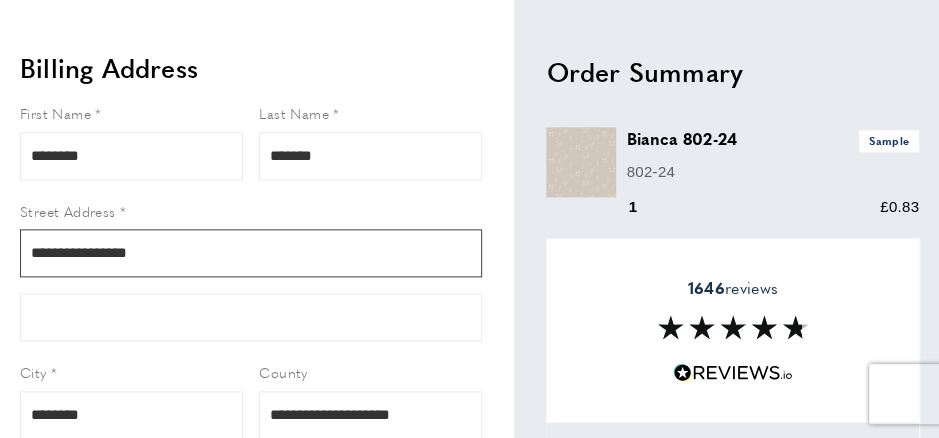 drag, startPoint x: 208, startPoint y: 257, endPoint x: -107, endPoint y: 235, distance: 315.76733 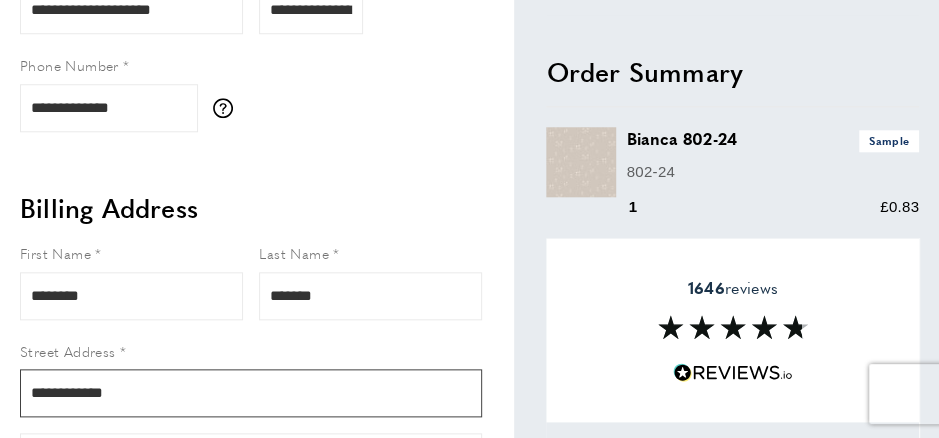 scroll, scrollTop: 706, scrollLeft: 0, axis: vertical 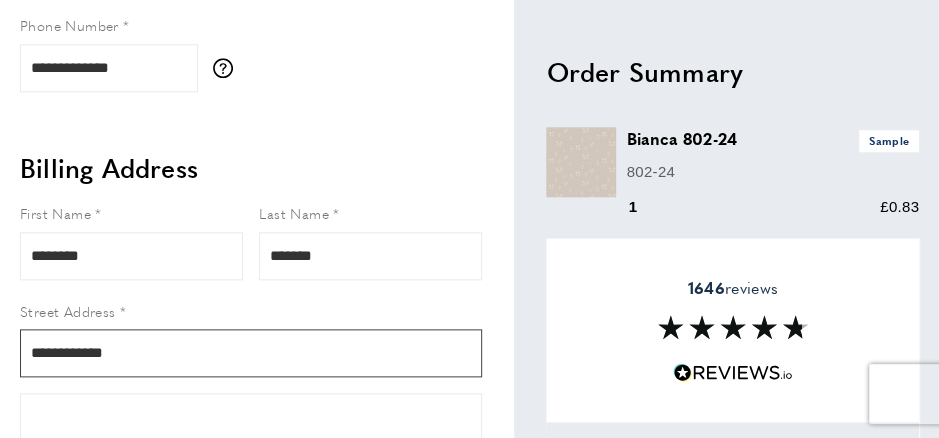 drag, startPoint x: 172, startPoint y: 358, endPoint x: -78, endPoint y: 337, distance: 250.88045 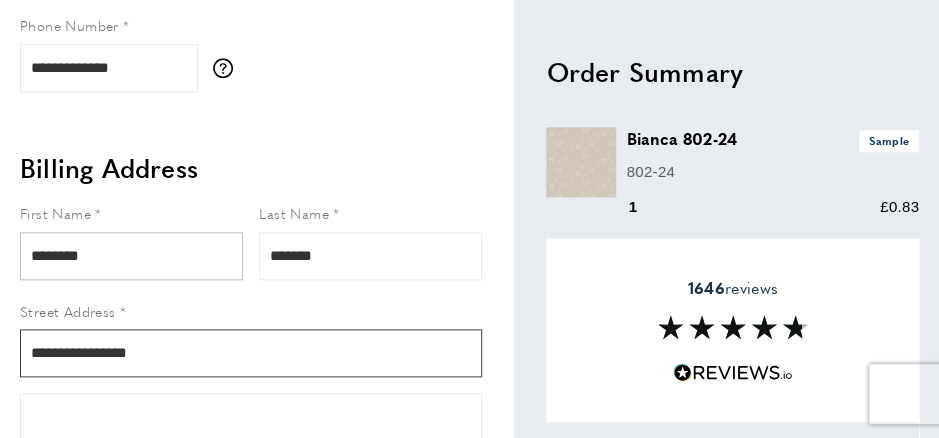type on "**********" 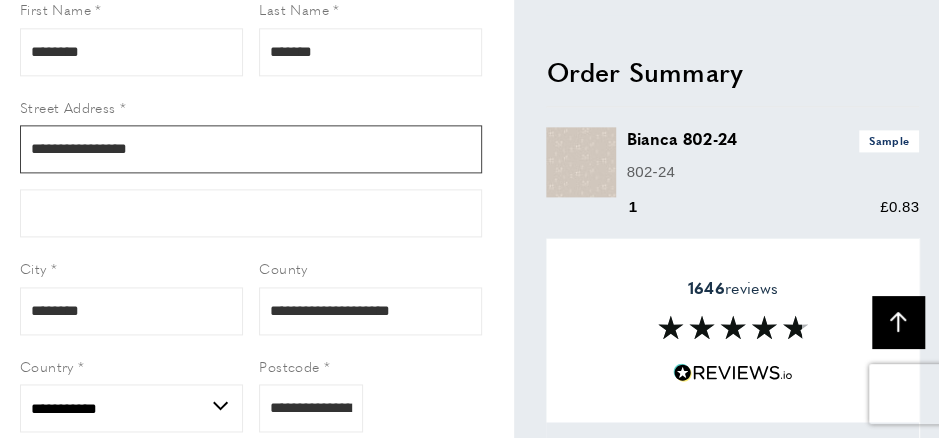 scroll, scrollTop: 906, scrollLeft: 0, axis: vertical 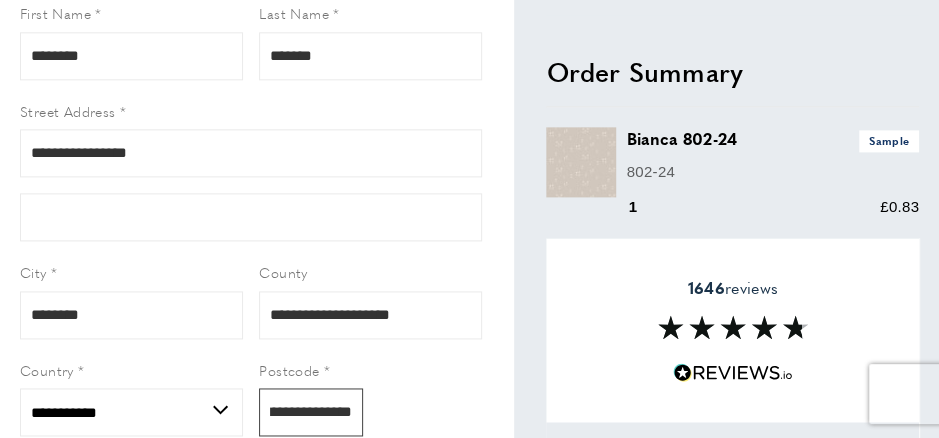 drag, startPoint x: 270, startPoint y: 410, endPoint x: 518, endPoint y: 419, distance: 248.16325 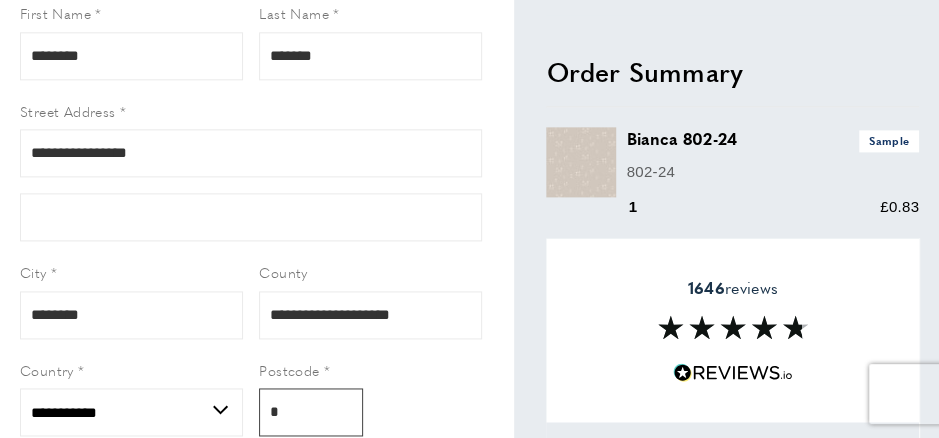 scroll, scrollTop: 0, scrollLeft: 0, axis: both 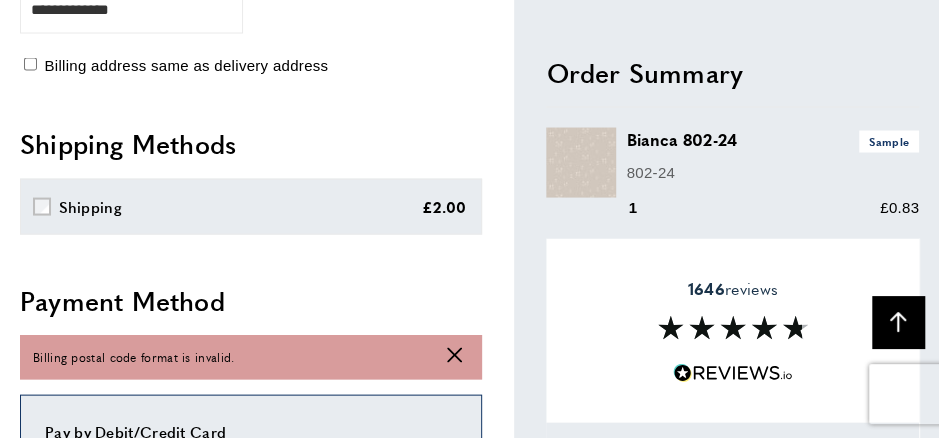 type on "******" 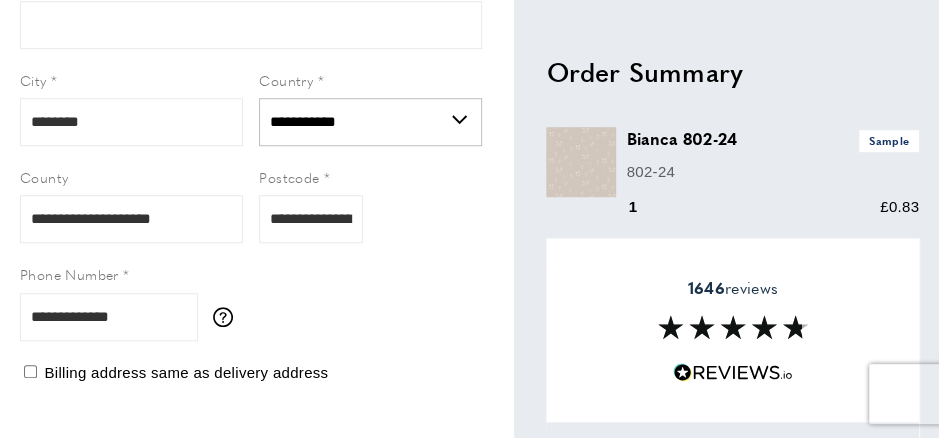scroll, scrollTop: 365, scrollLeft: 0, axis: vertical 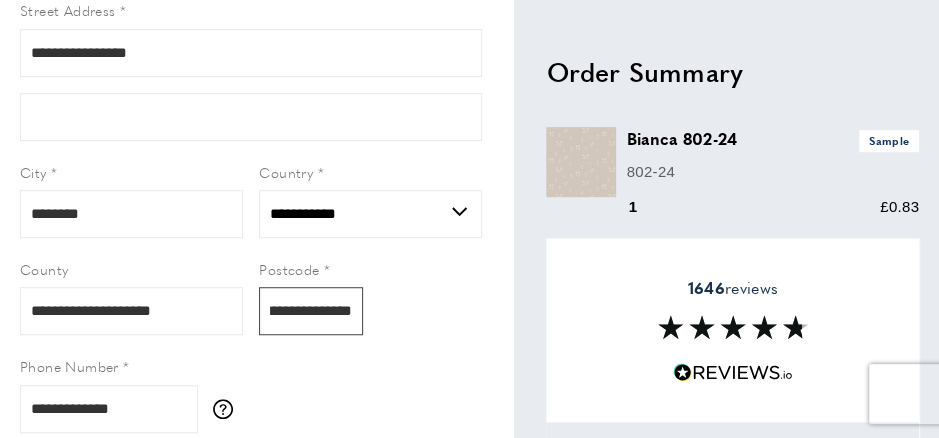 drag, startPoint x: 272, startPoint y: 315, endPoint x: 467, endPoint y: 316, distance: 195.00256 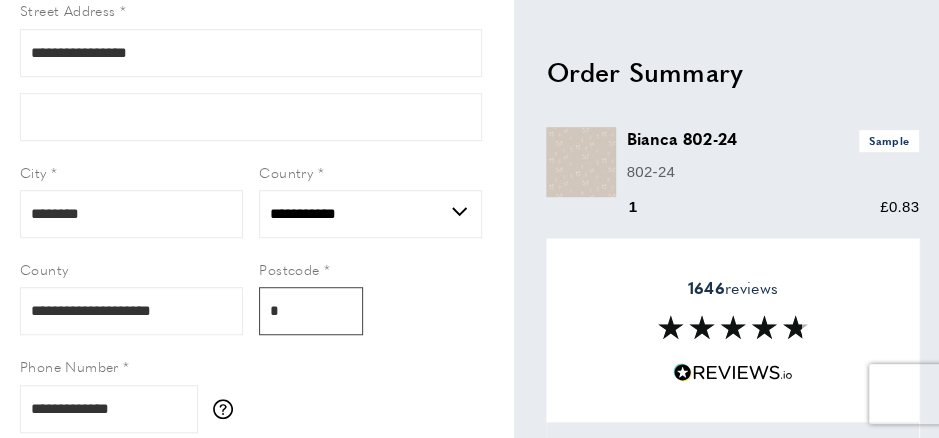 scroll, scrollTop: 0, scrollLeft: 0, axis: both 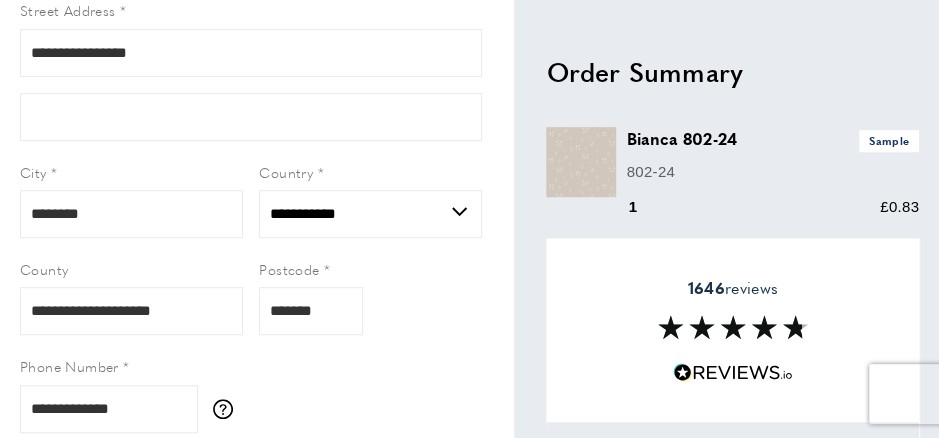 click on "**********" at bounding box center [251, 177] 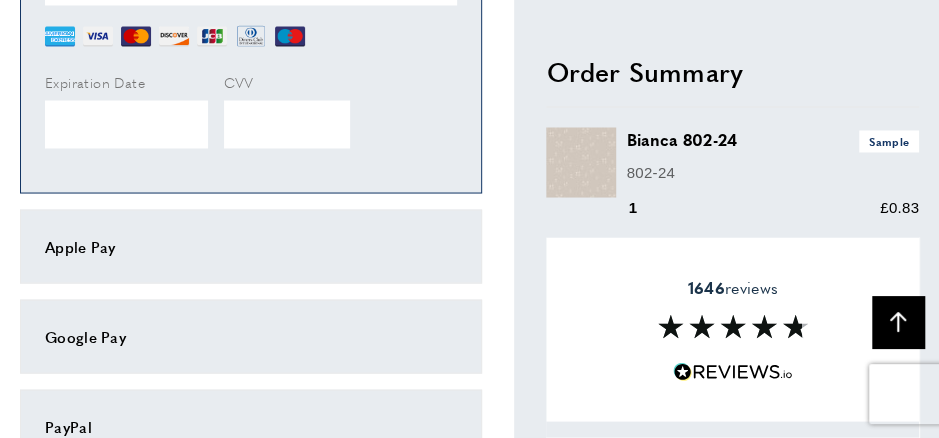 scroll, scrollTop: 1500, scrollLeft: 0, axis: vertical 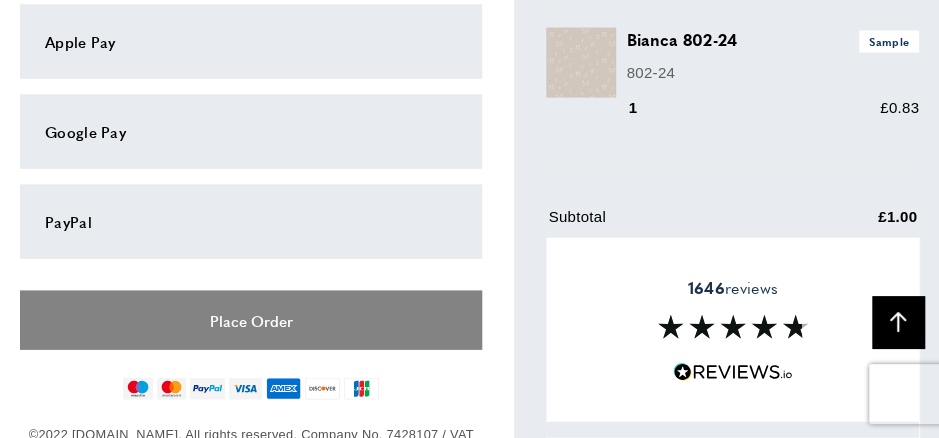 click on "Place Order" at bounding box center [251, 320] 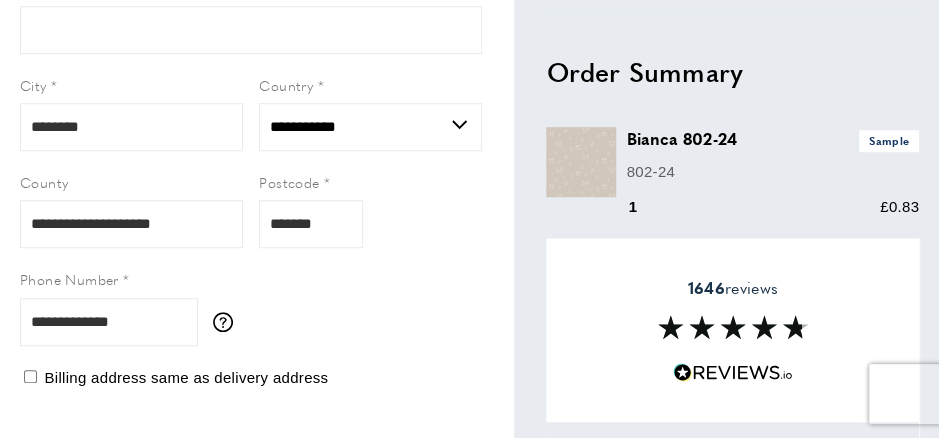 scroll, scrollTop: 406, scrollLeft: 0, axis: vertical 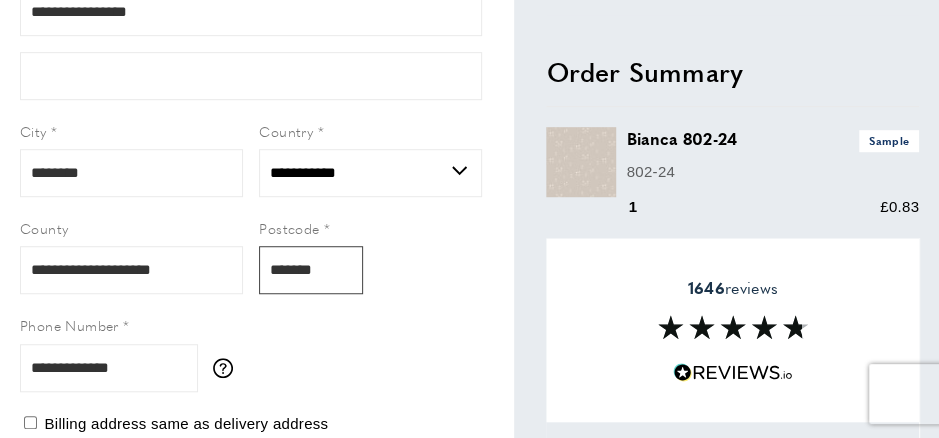 click on "*******" at bounding box center [311, 270] 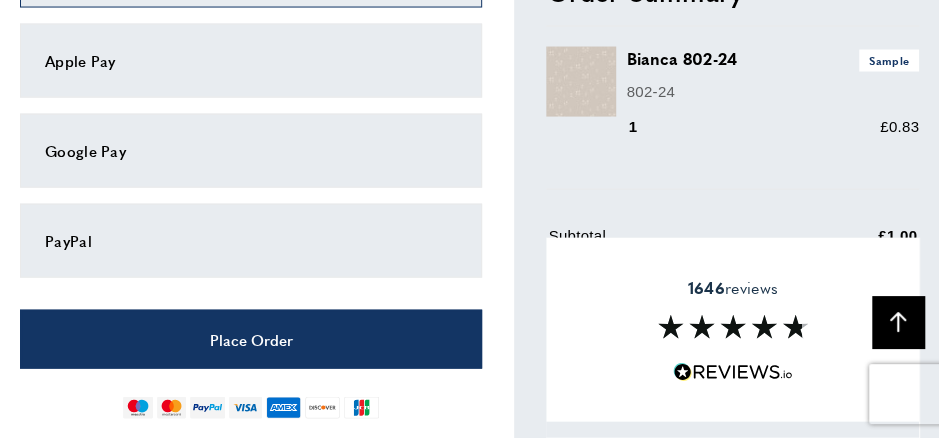 scroll, scrollTop: 1572, scrollLeft: 0, axis: vertical 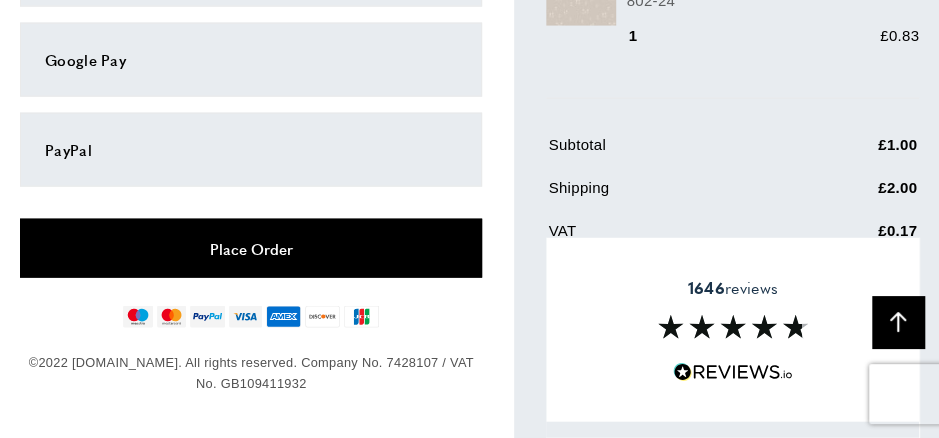 type on "******" 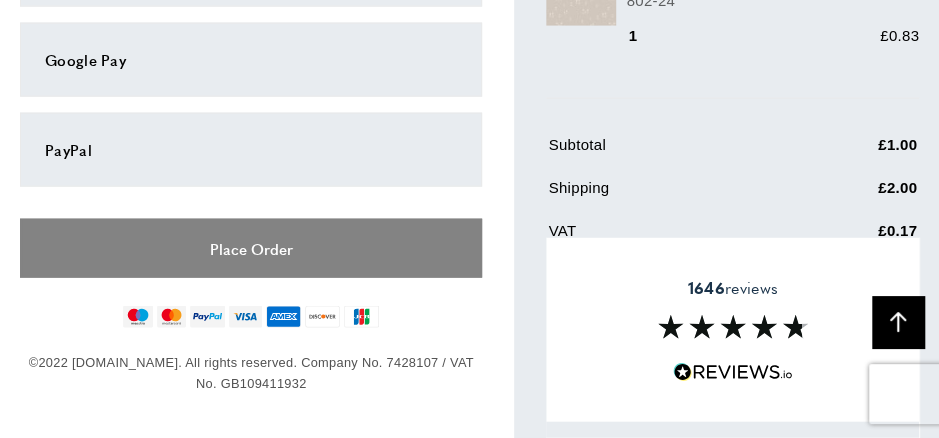 click on "Place Order" at bounding box center (251, 248) 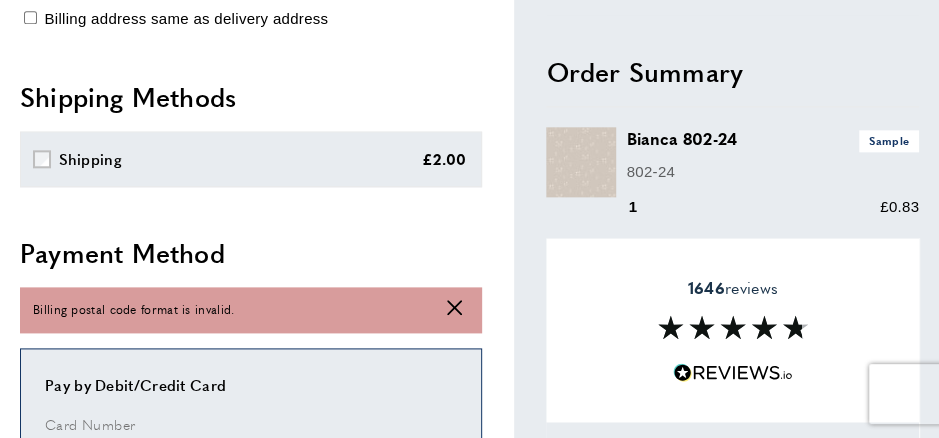 scroll, scrollTop: 806, scrollLeft: 0, axis: vertical 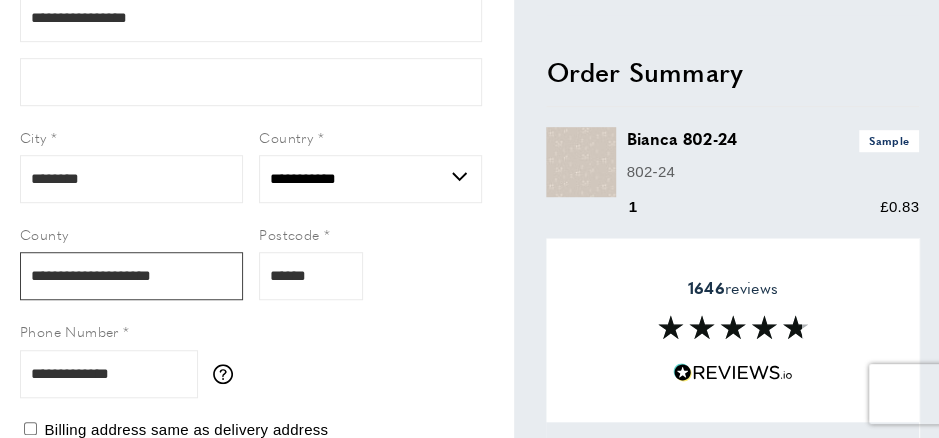 drag, startPoint x: 200, startPoint y: 282, endPoint x: -90, endPoint y: 288, distance: 290.06207 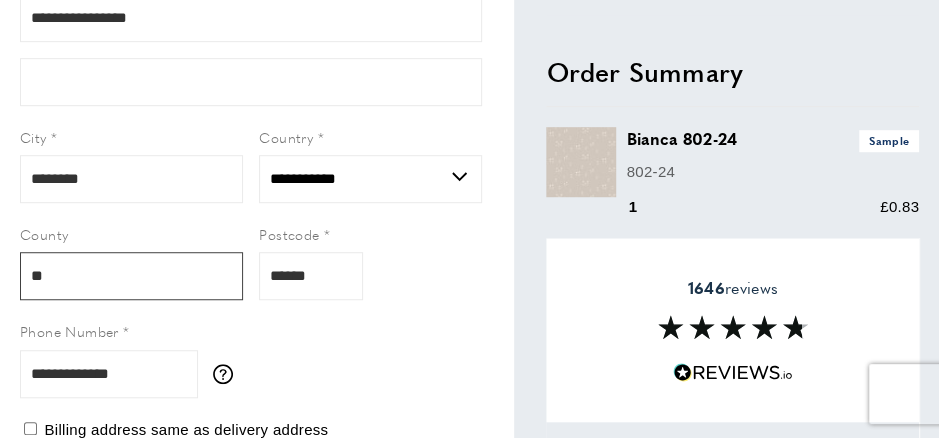 type on "*" 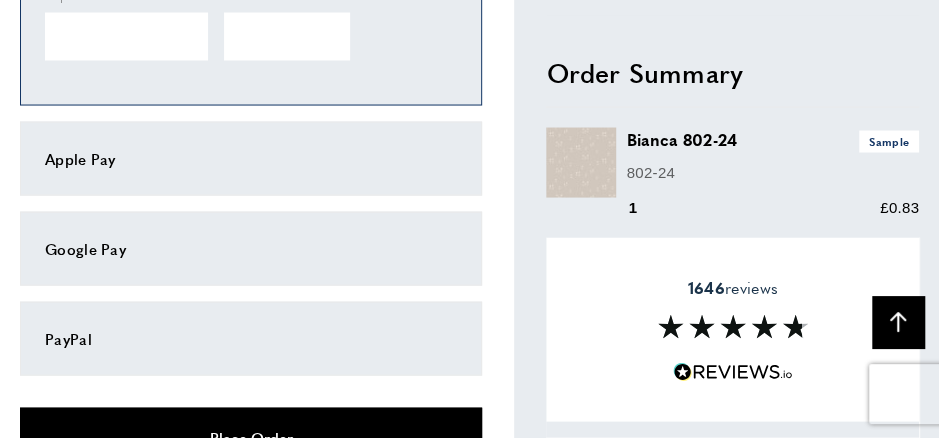scroll, scrollTop: 1572, scrollLeft: 0, axis: vertical 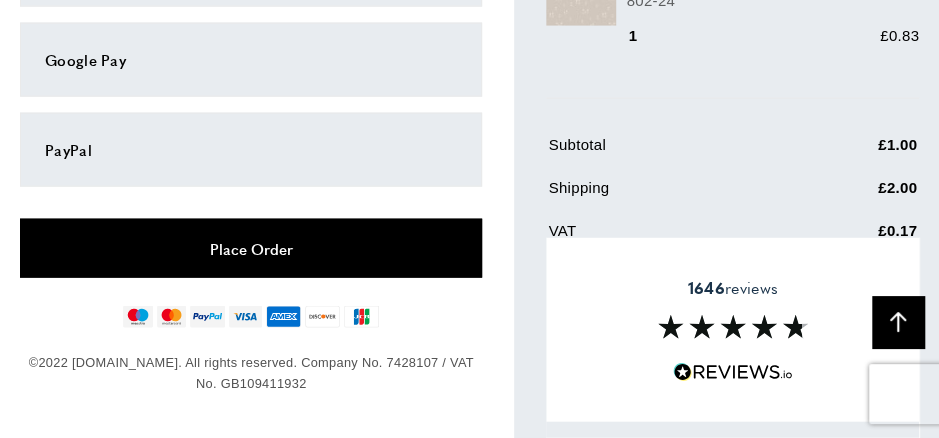 type on "********" 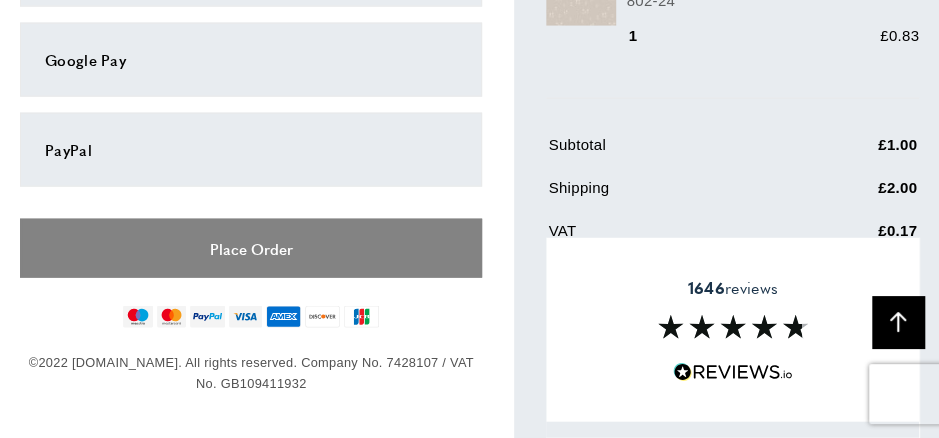 click on "Place Order" at bounding box center (251, 248) 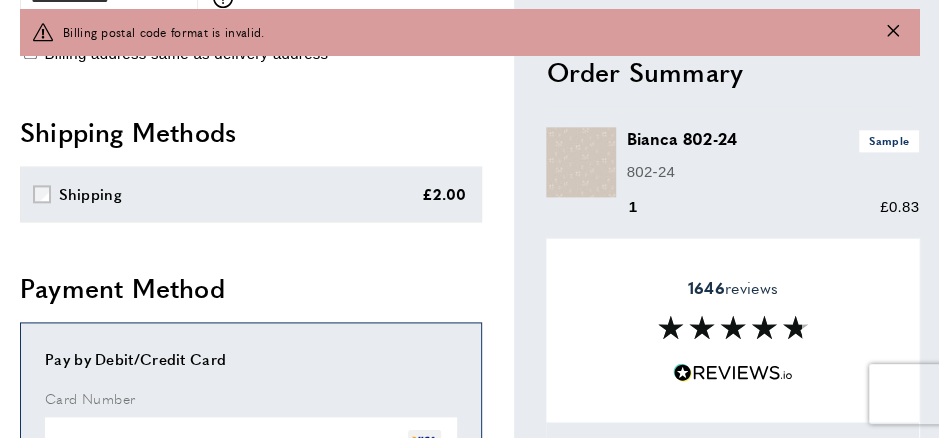scroll, scrollTop: 337, scrollLeft: 0, axis: vertical 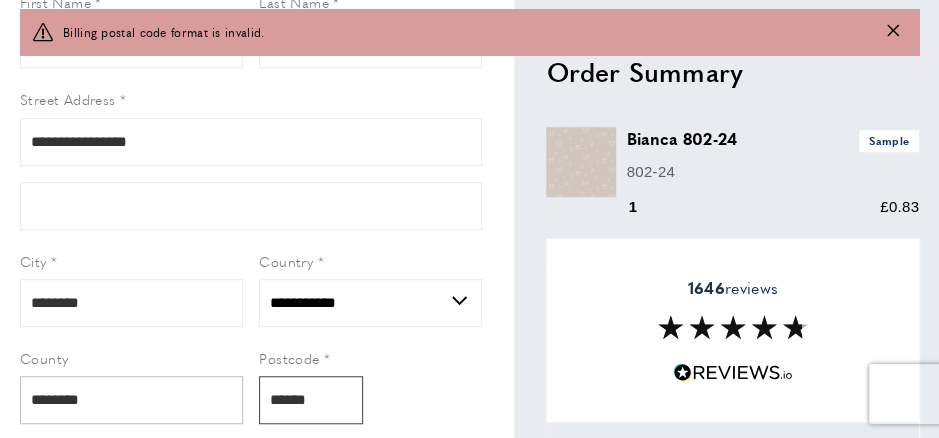 drag, startPoint x: 347, startPoint y: 405, endPoint x: 223, endPoint y: 387, distance: 125.299644 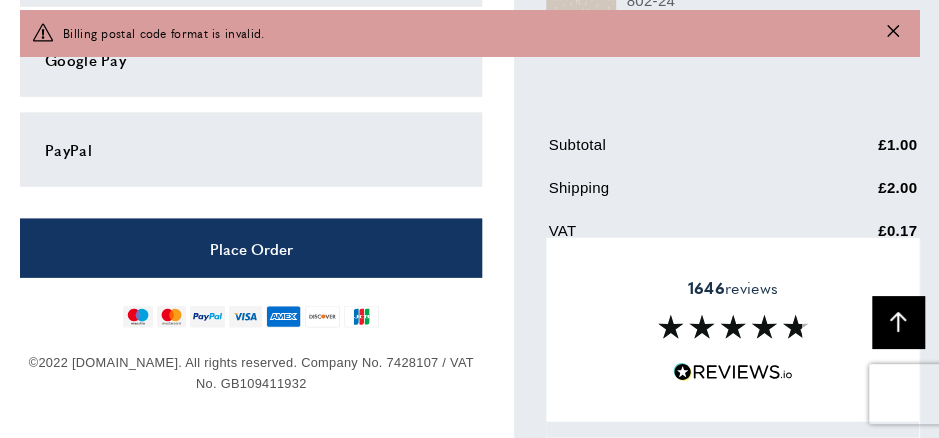 scroll, scrollTop: 1574, scrollLeft: 0, axis: vertical 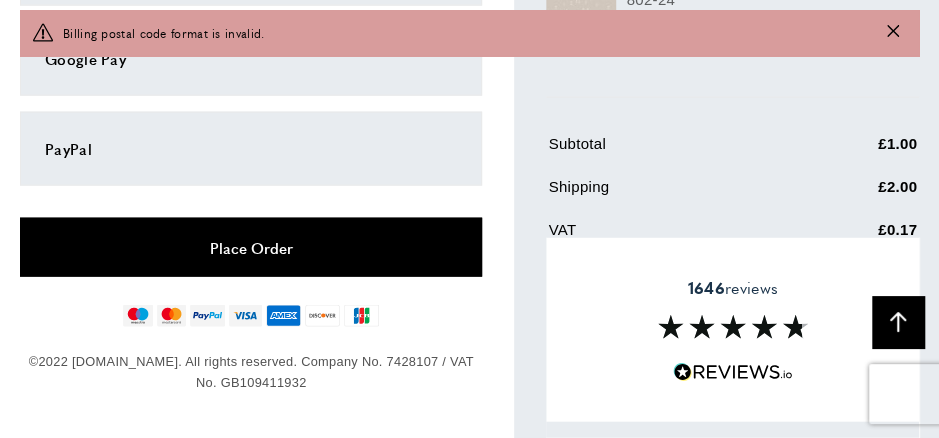 type on "*******" 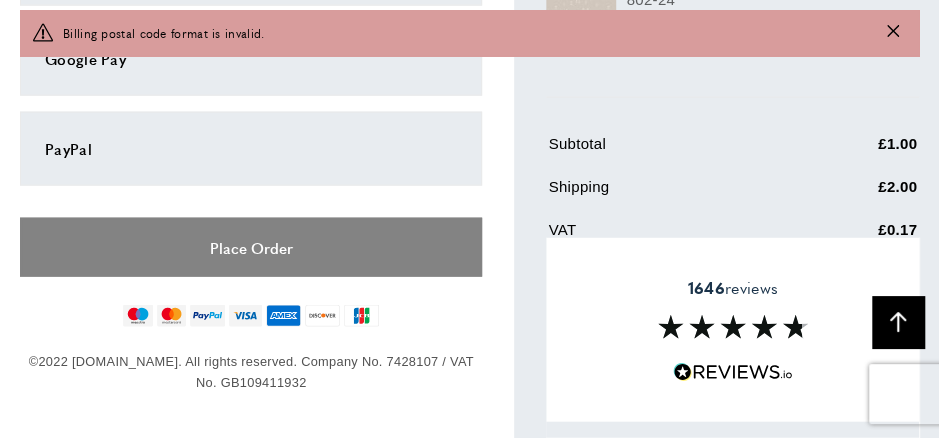 click on "Place Order" at bounding box center [251, 247] 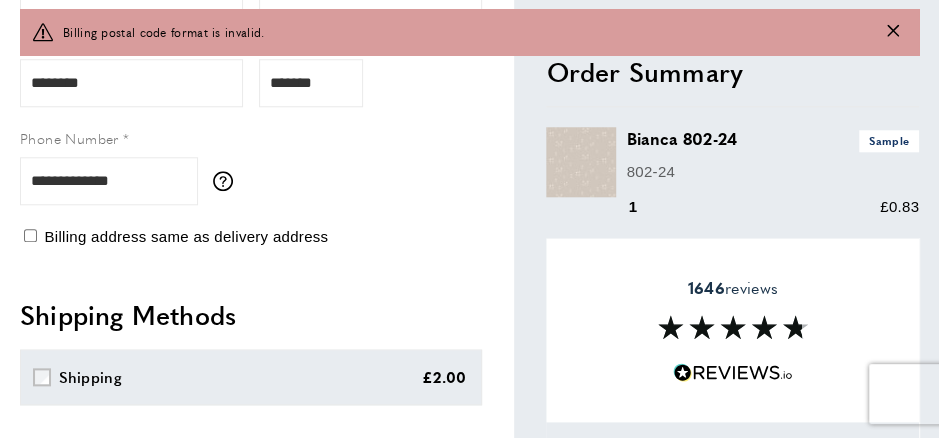 scroll, scrollTop: 668, scrollLeft: 0, axis: vertical 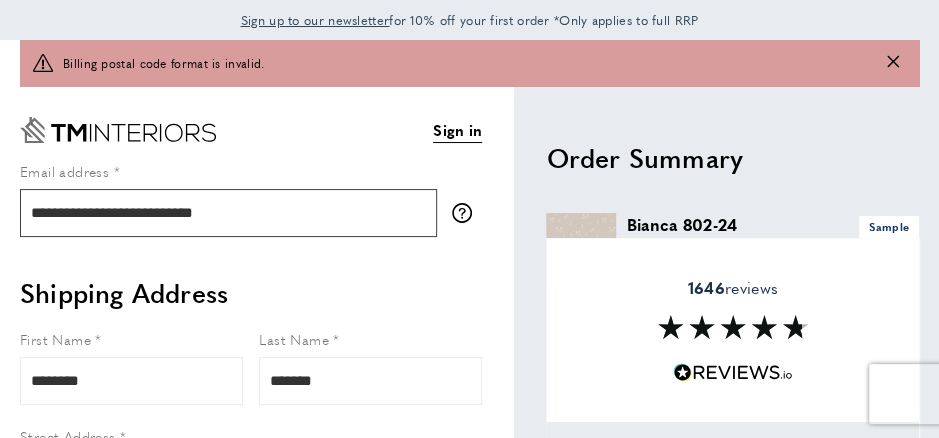 click on "**********" at bounding box center [228, 213] 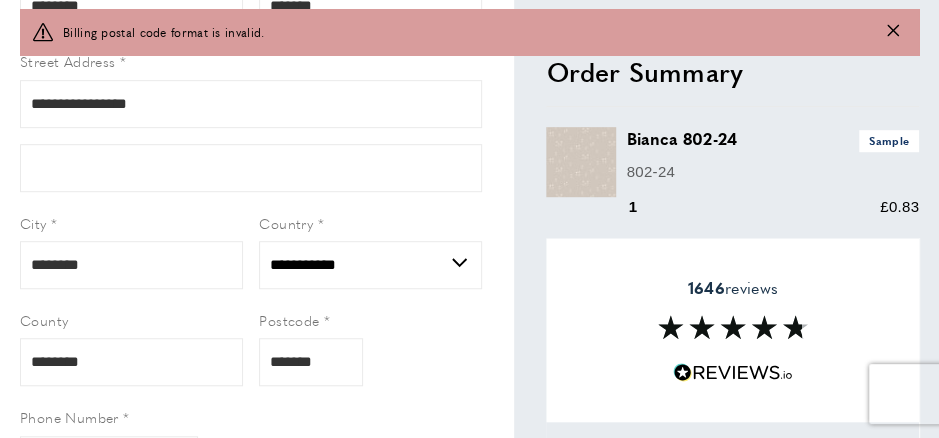 scroll, scrollTop: 500, scrollLeft: 0, axis: vertical 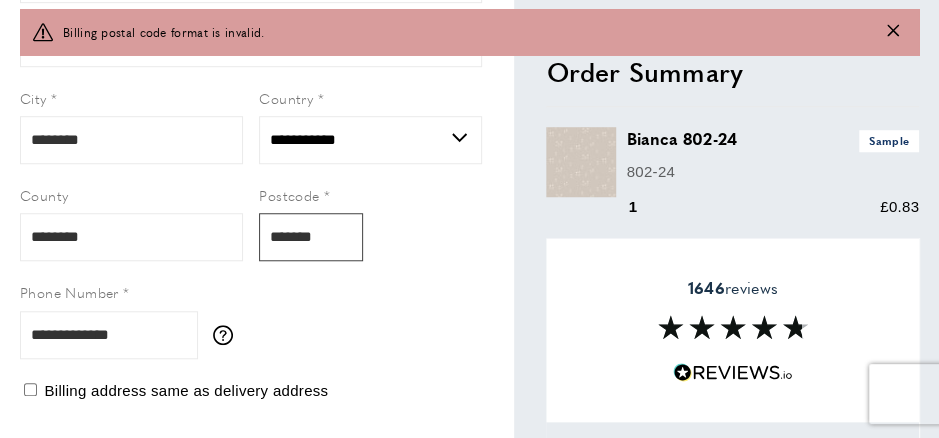 click on "*******" at bounding box center [311, 237] 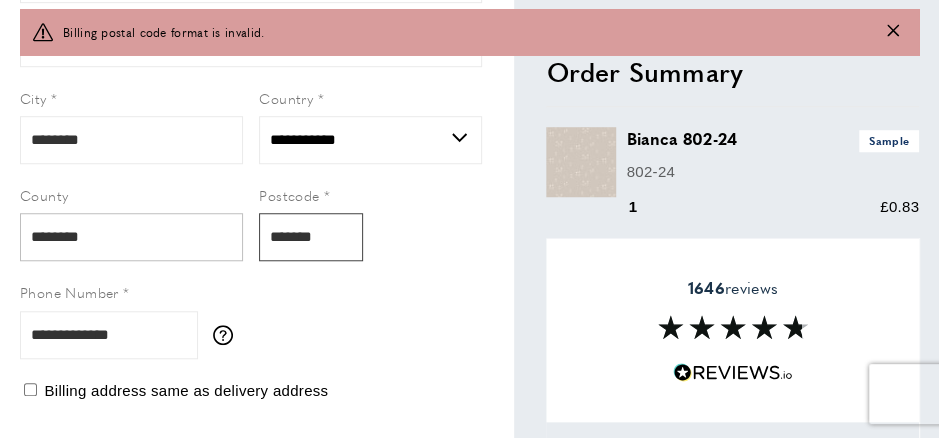 drag, startPoint x: 352, startPoint y: 236, endPoint x: 160, endPoint y: 221, distance: 192.58505 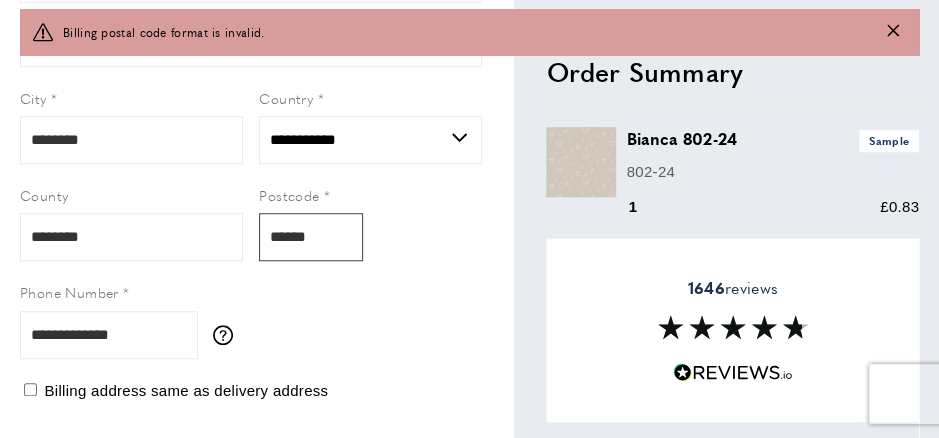 type on "******" 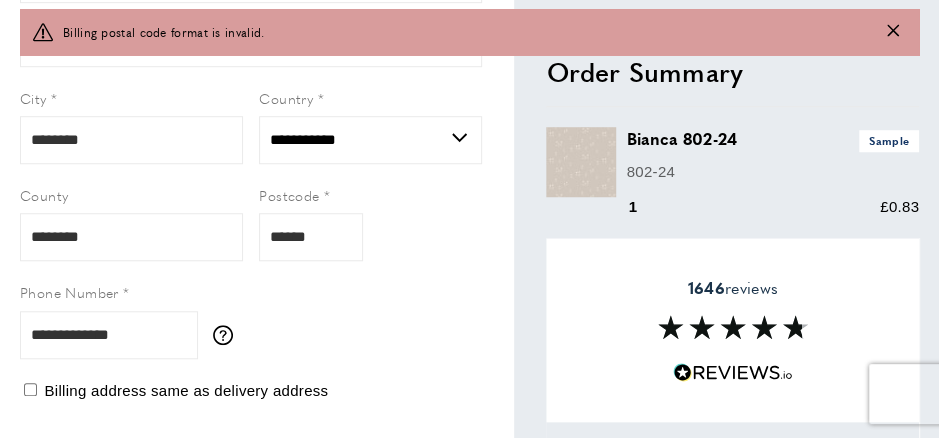 click on "Billing address same as delivery address" at bounding box center [251, 391] 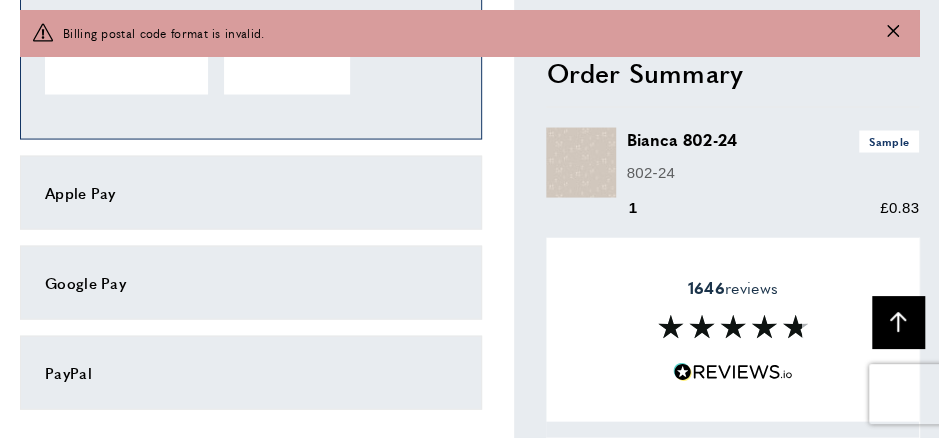 scroll, scrollTop: 1634, scrollLeft: 0, axis: vertical 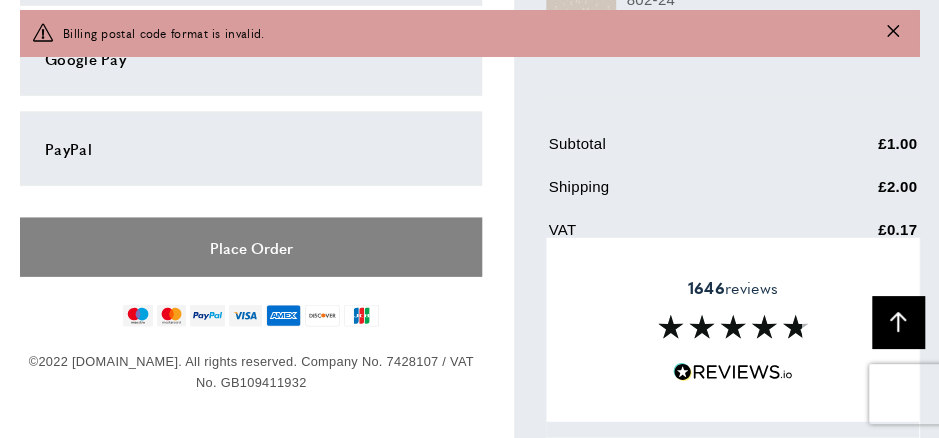 click on "Place Order" at bounding box center [251, 247] 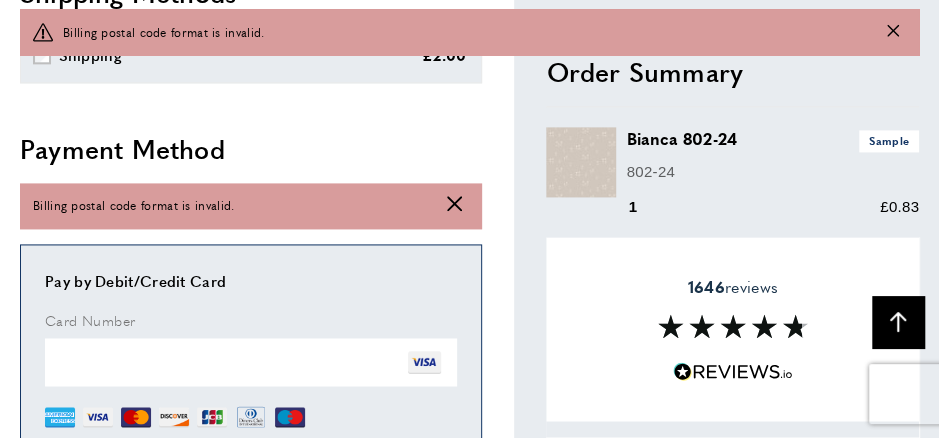 scroll, scrollTop: 868, scrollLeft: 0, axis: vertical 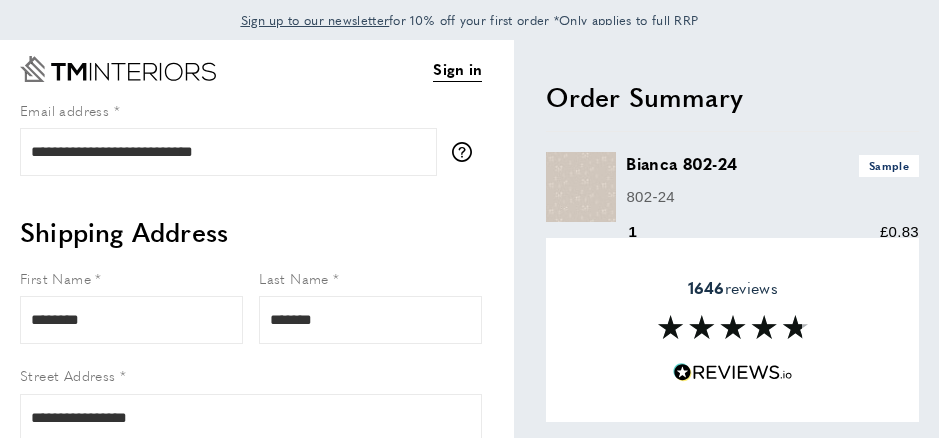 select on "**" 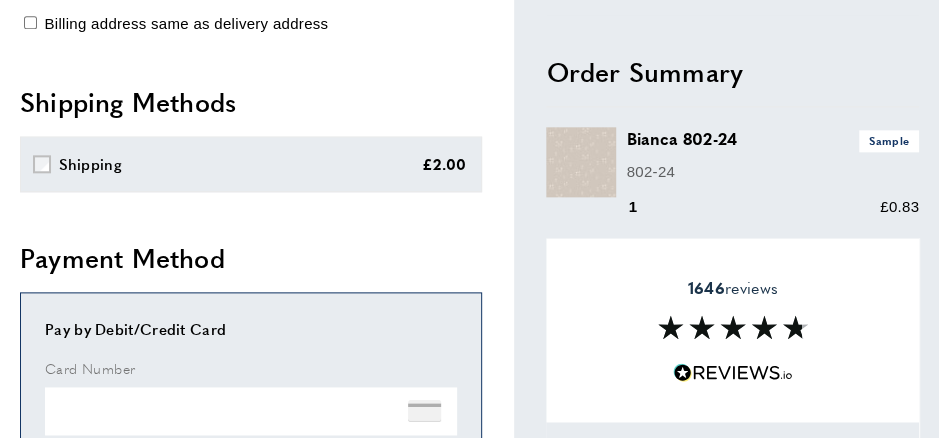 scroll, scrollTop: 0, scrollLeft: 0, axis: both 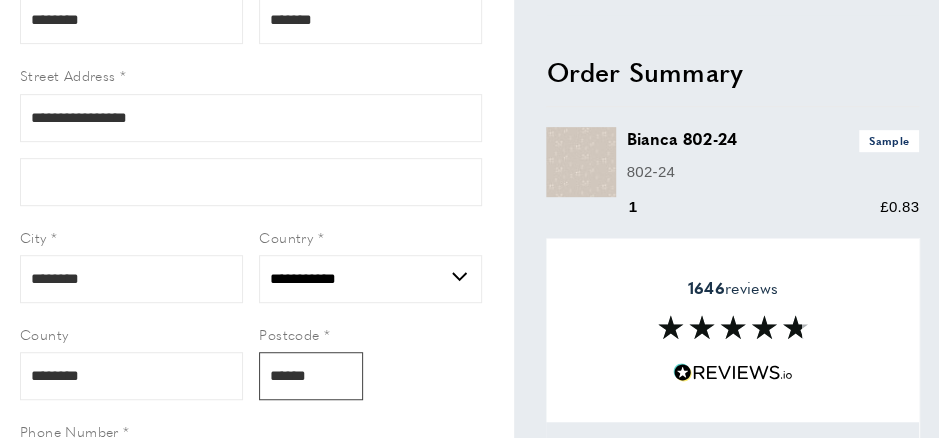 click on "******" at bounding box center (311, 376) 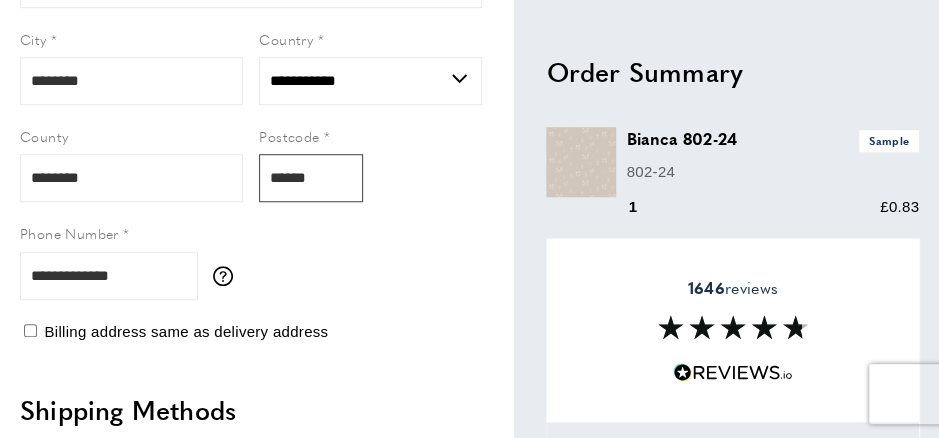 scroll, scrollTop: 500, scrollLeft: 0, axis: vertical 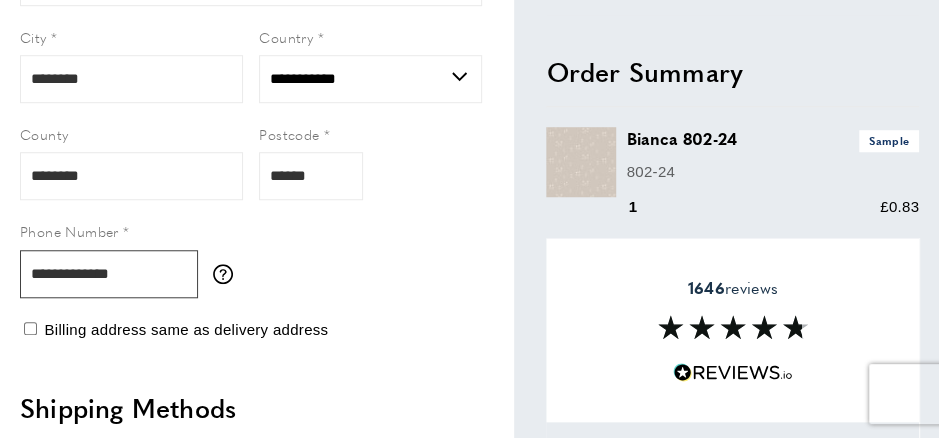 click on "**********" at bounding box center [109, 274] 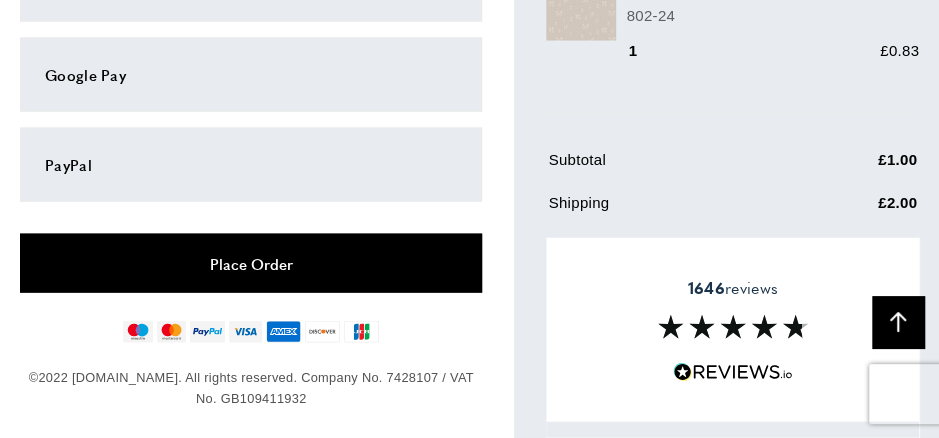 scroll, scrollTop: 1500, scrollLeft: 0, axis: vertical 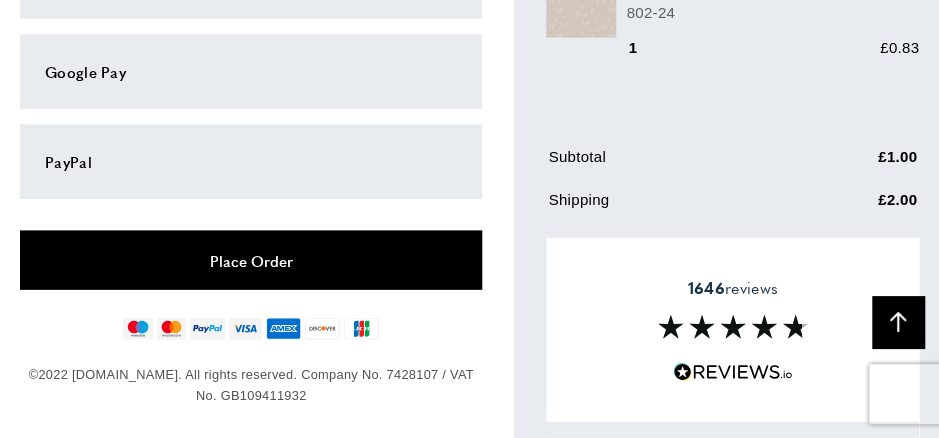 type on "**********" 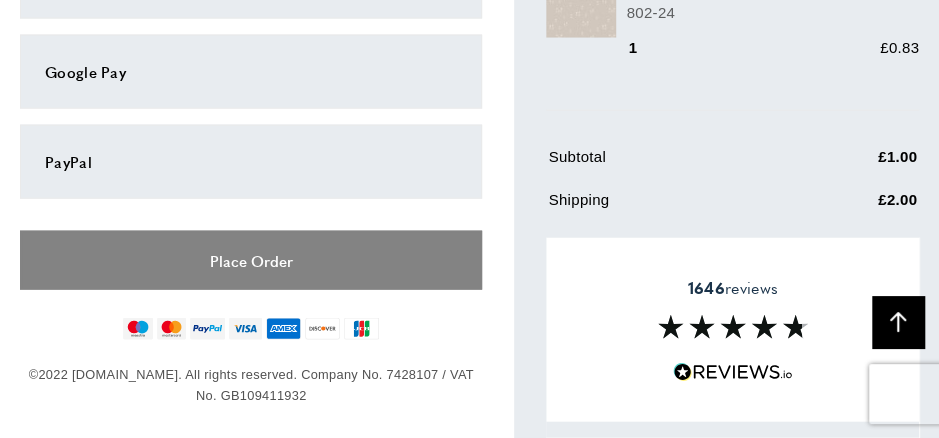 click on "Place Order" at bounding box center [251, 260] 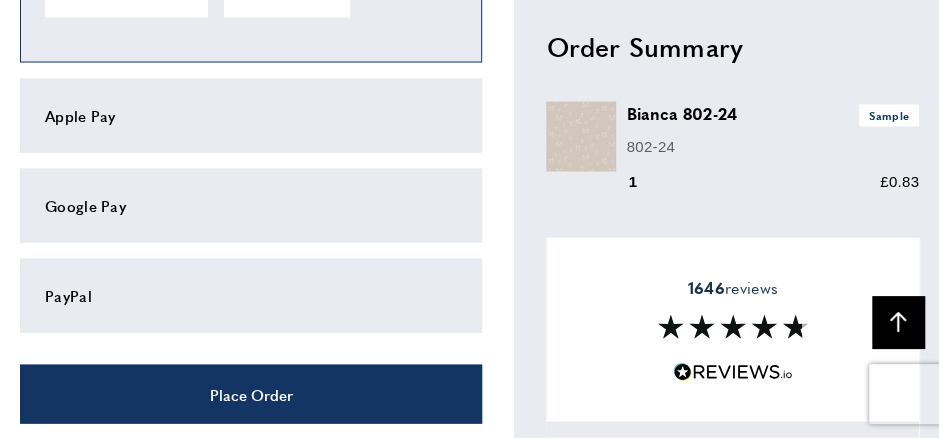 scroll, scrollTop: 1572, scrollLeft: 0, axis: vertical 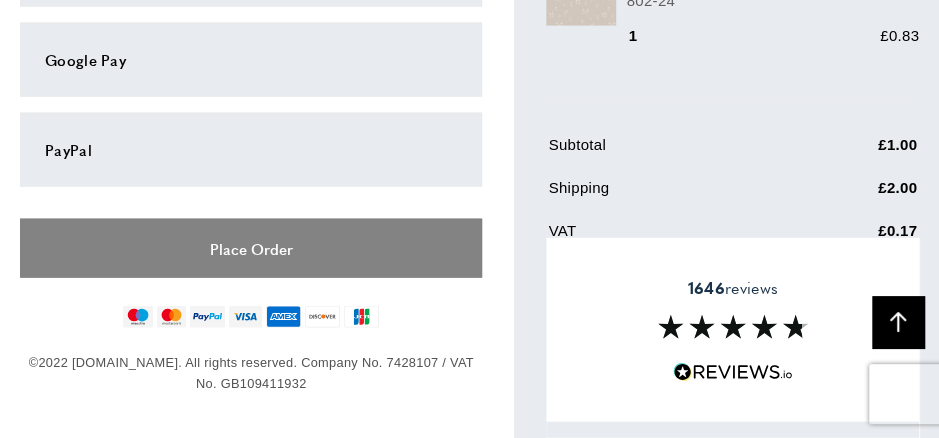 click on "Place Order" at bounding box center (251, 248) 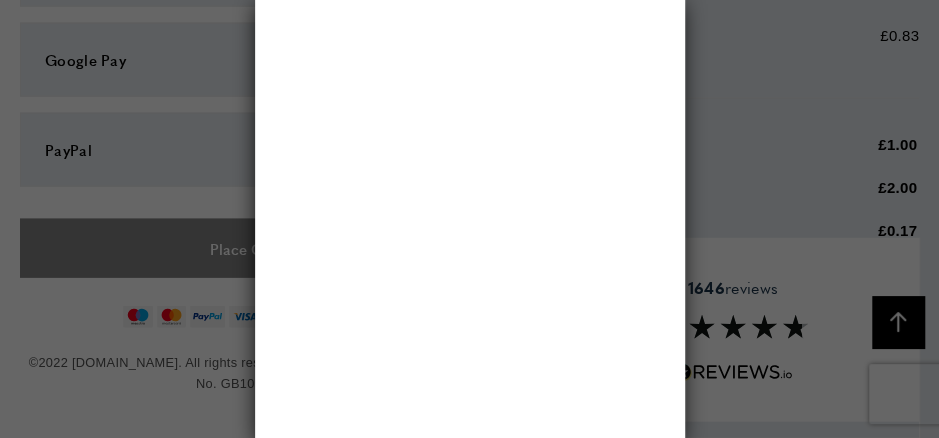 scroll, scrollTop: 0, scrollLeft: 0, axis: both 